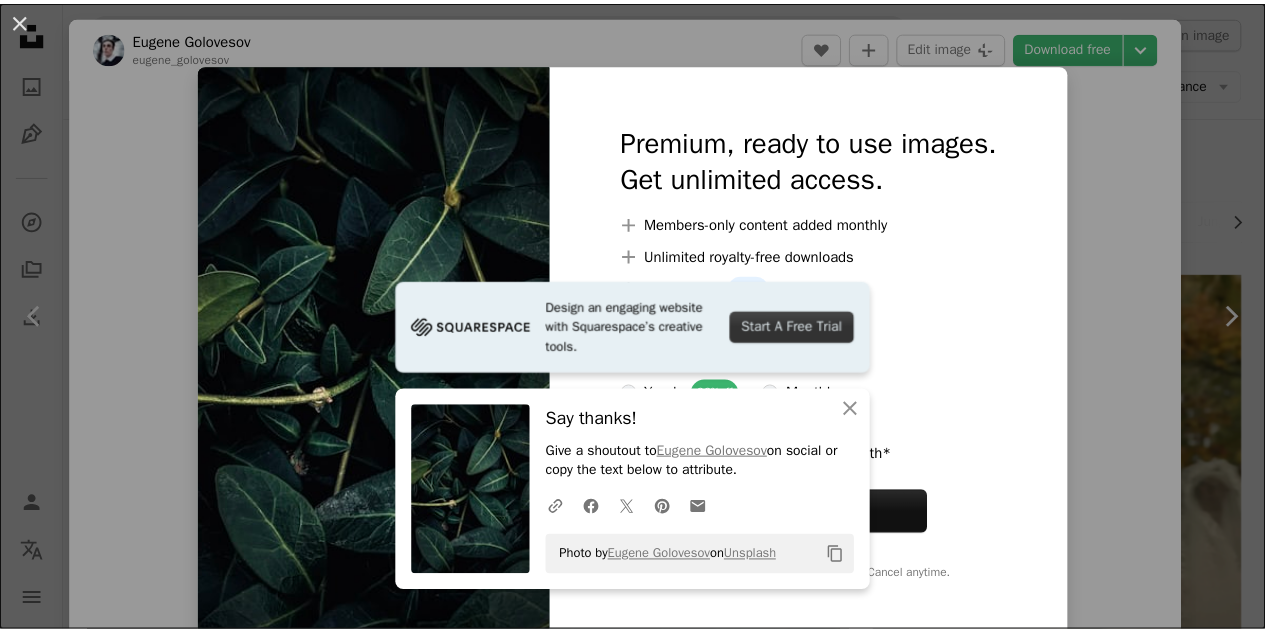 scroll, scrollTop: 1480, scrollLeft: 0, axis: vertical 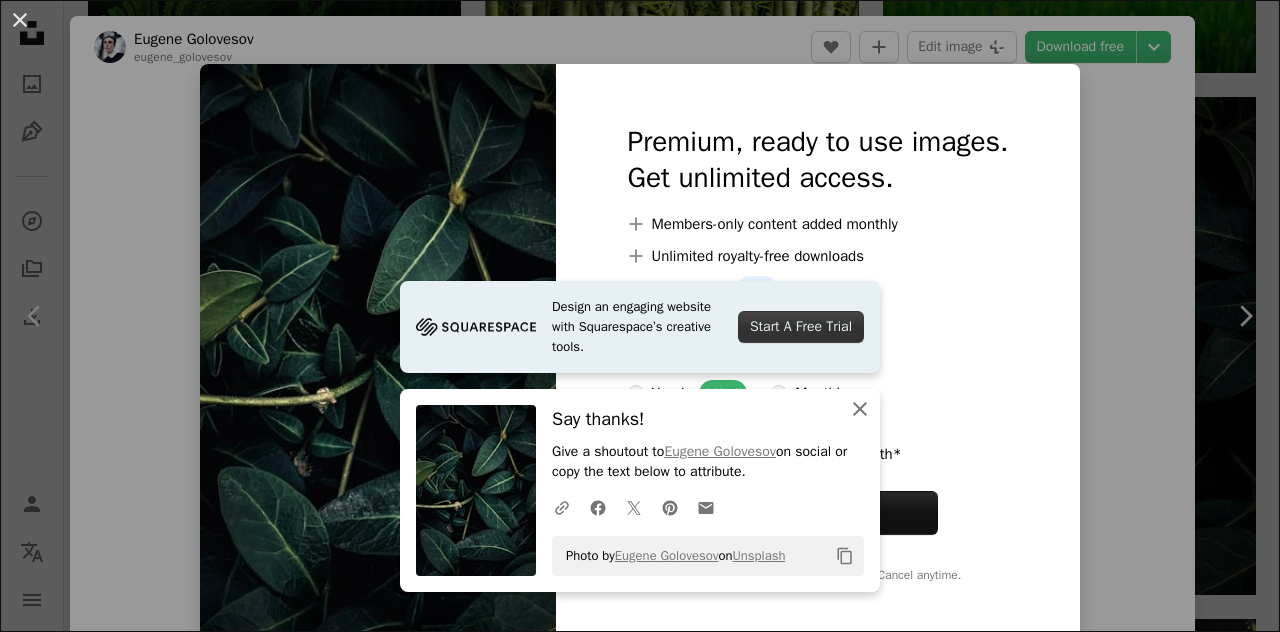 click on "An X shape" 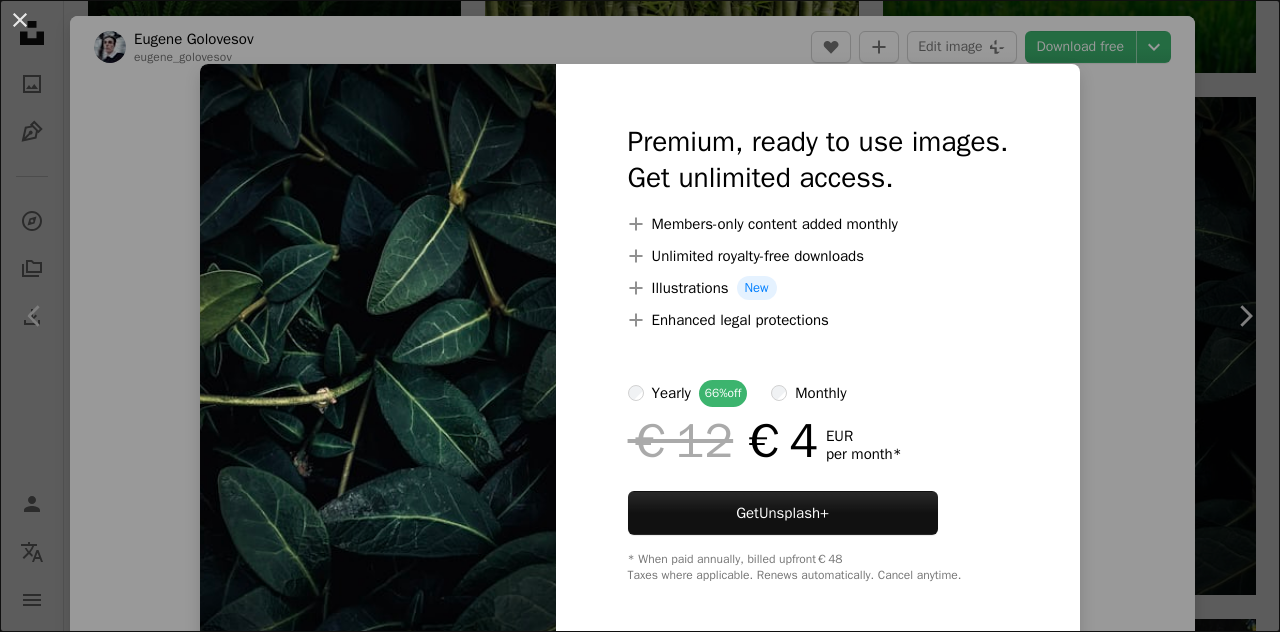 click on "An X shape Premium, ready to use images. Get unlimited access. A plus sign Members-only content added monthly A plus sign Unlimited royalty-free downloads A plus sign Illustrations  New A plus sign Enhanced legal protections yearly 66%  off monthly €12   €4 EUR per month * Get  Unsplash+ * When paid annually, billed upfront  €48 Taxes where applicable. Renews automatically. Cancel anytime." at bounding box center [640, 316] 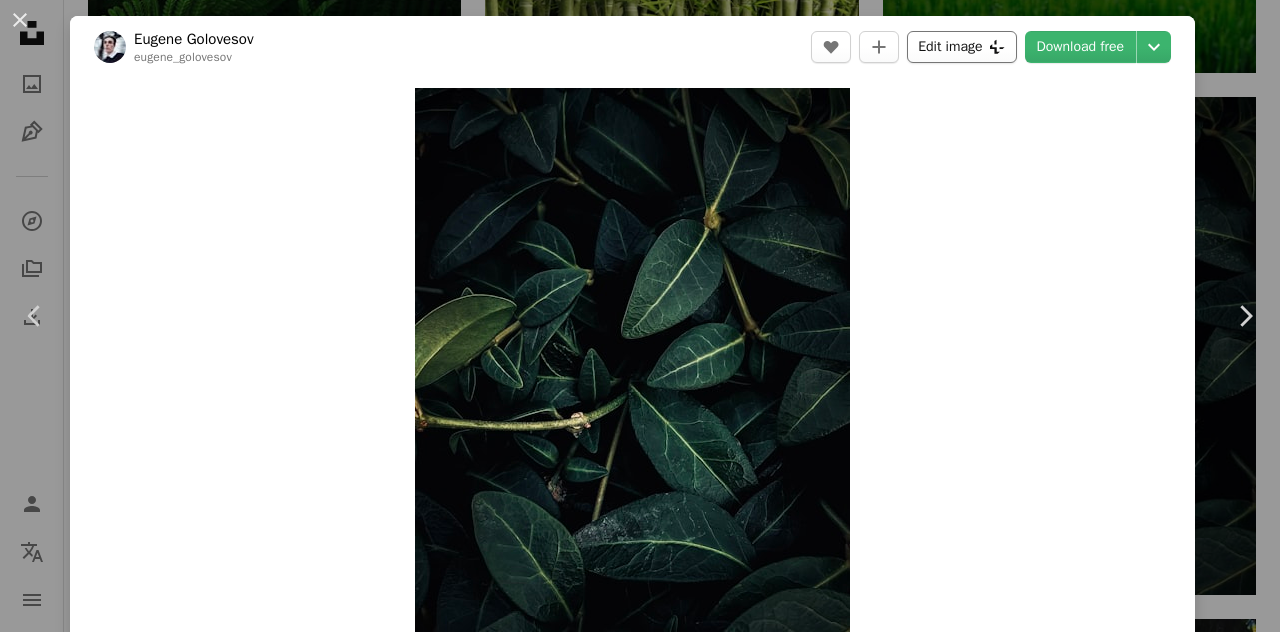 click on "Edit image   Plus sign for Unsplash+" at bounding box center [961, 47] 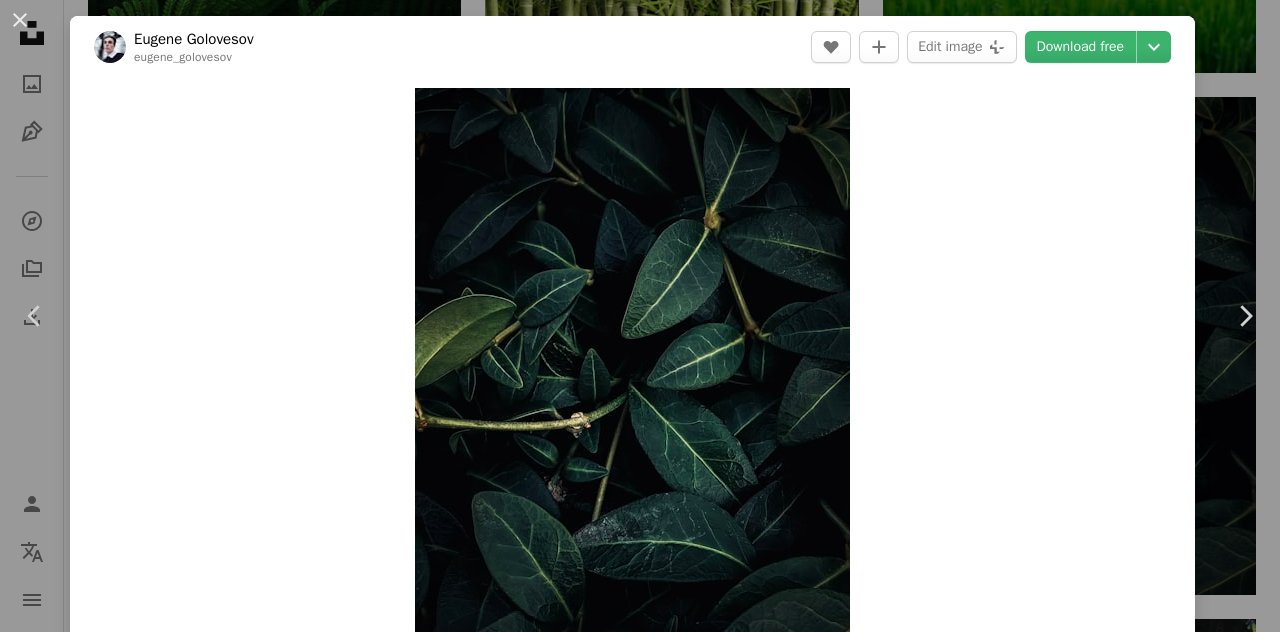 click on "An X shape Premium, ready to use images. Get unlimited access. A plus sign Members-only content added monthly A plus sign Unlimited royalty-free downloads A plus sign Illustrations  New A plus sign Enhanced legal protections yearly 66%  off monthly €12   €4 EUR per month * Get  Unsplash+ * When paid annually, billed upfront  €48 Taxes where applicable. Renews automatically. Cancel anytime." at bounding box center (640, 3625) 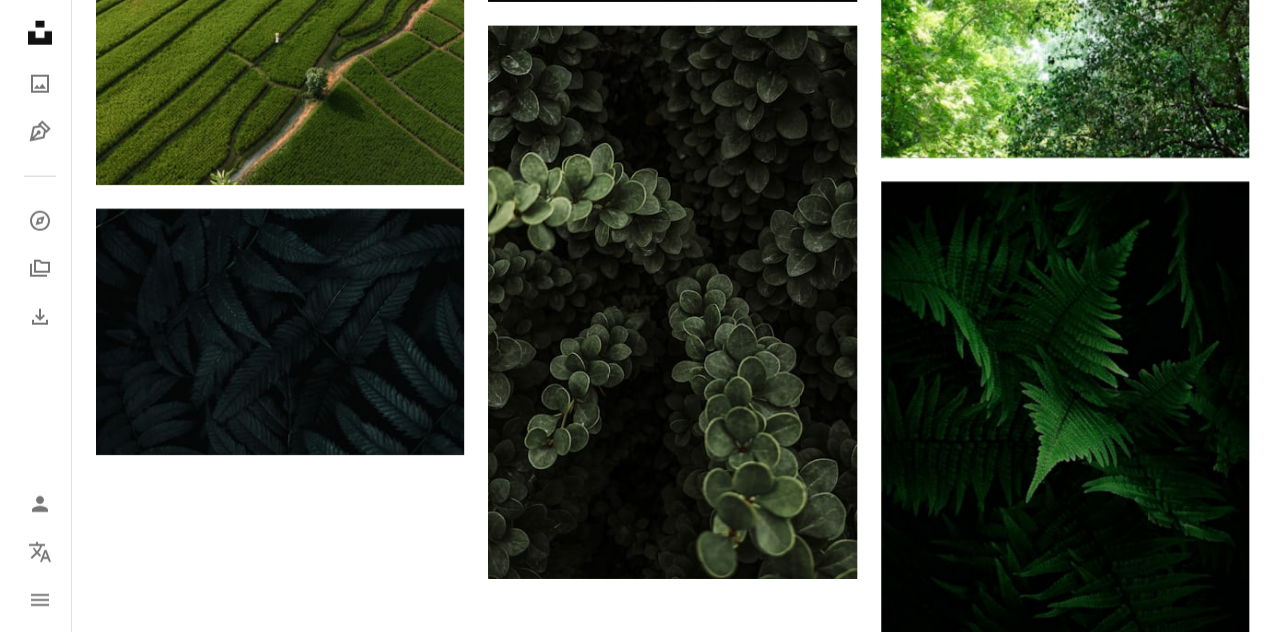scroll, scrollTop: 2693, scrollLeft: 0, axis: vertical 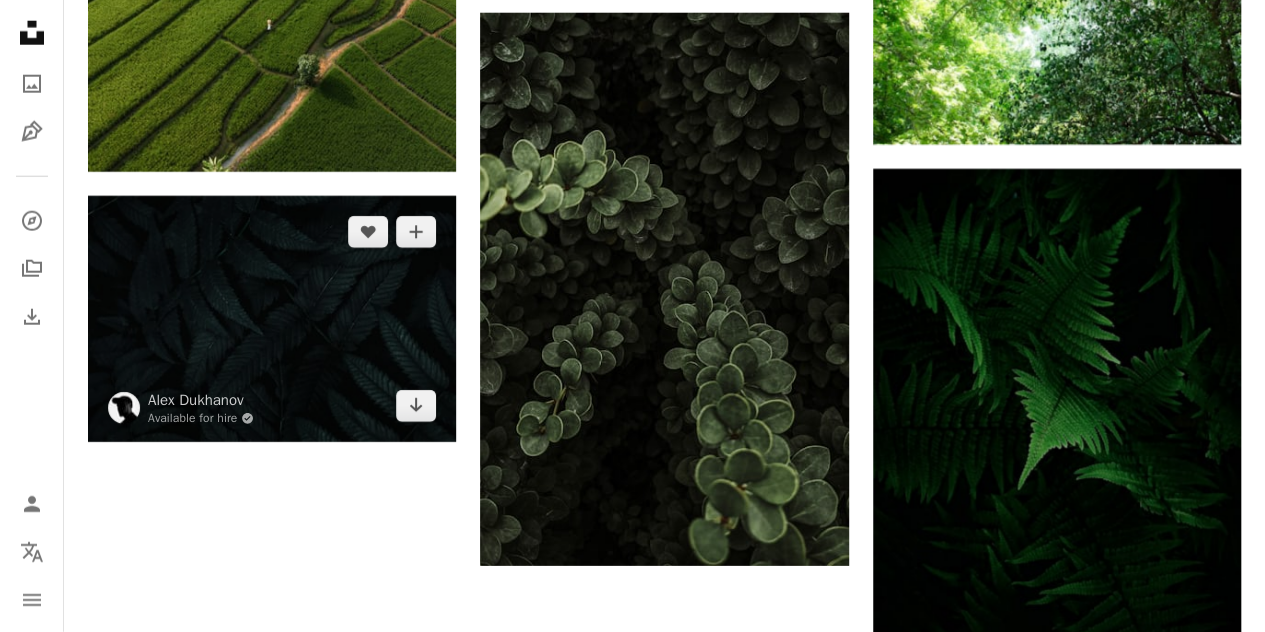 click at bounding box center (272, 319) 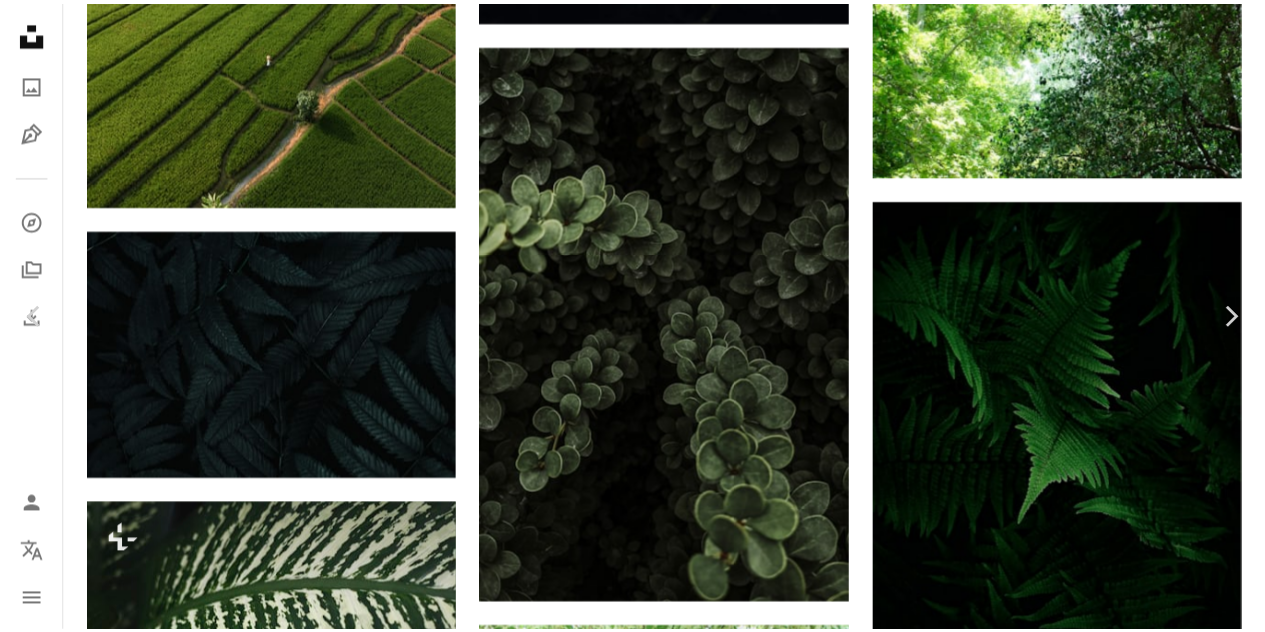 scroll, scrollTop: 0, scrollLeft: 0, axis: both 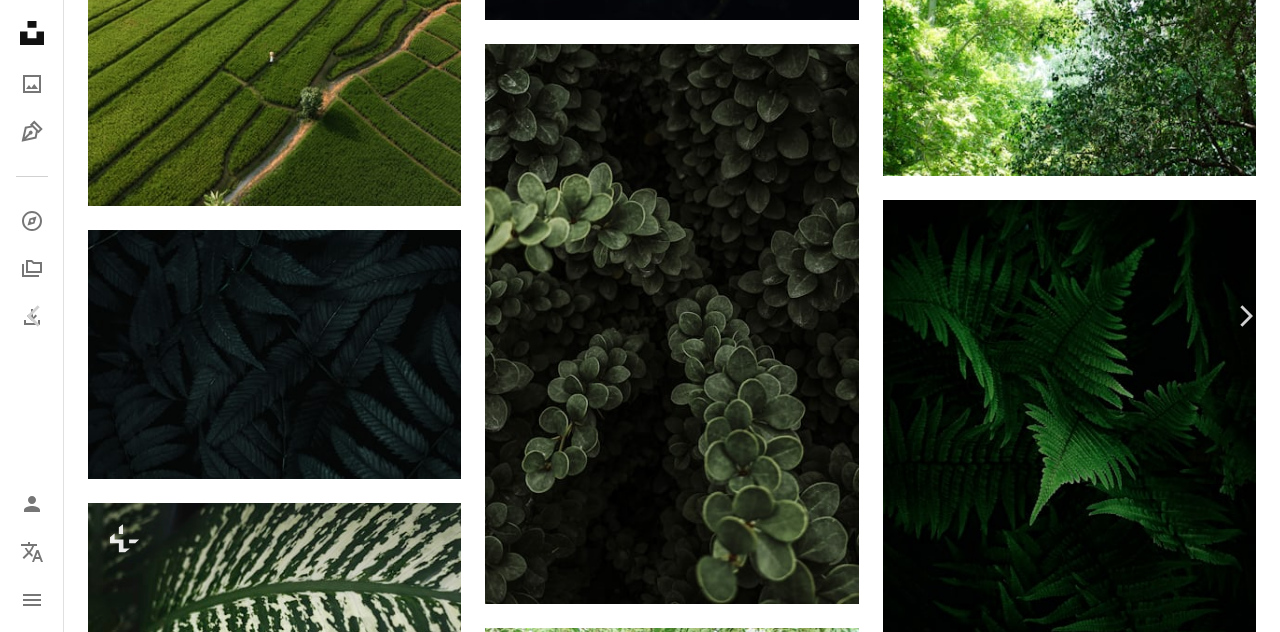 click on "Download free" at bounding box center [1081, 4950] 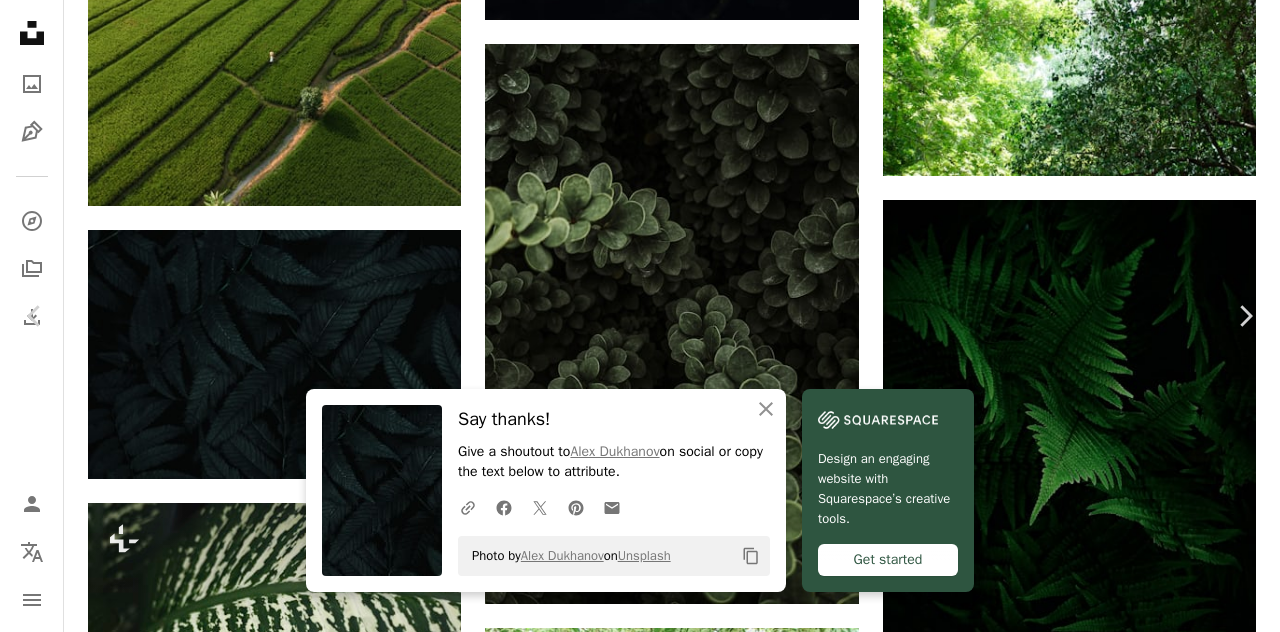 click on "An X shape Chevron left Chevron right An X shape Close Say thanks! Give a shoutout to [FIRST] [LAST] on social or copy the text below to attribute. A URL sharing icon (chains) Facebook icon X (formerly Twitter) icon Pinterest icon An envelope Photo by [FIRST] [LAST] on Unsplash
Copy content Design an engaging website with Squarespace’s creative tools. Get started [FIRST] [LAST] Available for hire A checkmark inside of a circle A heart A plus sign Edit image Plus sign for Unsplash+ Download free Chevron down Zoom in Views 1,887,184 Downloads 18,766 Featured in Photos A forward-right arrow Share Info icon Info More Actions Down To Earth Calendar outlined Published on March 9, 2019 Camera NIKON CORPORATION, NIKON D3400 Safety Free to use under the Unsplash License wallpaper texture green earth dark green fern ferns pale black plant pattern fractal ornament Backgrounds Browse premium related images on iStock | Save 20% with code UNSPLASH20 View more on iStock ↗ Related images A heart A heart" at bounding box center [640, 5219] 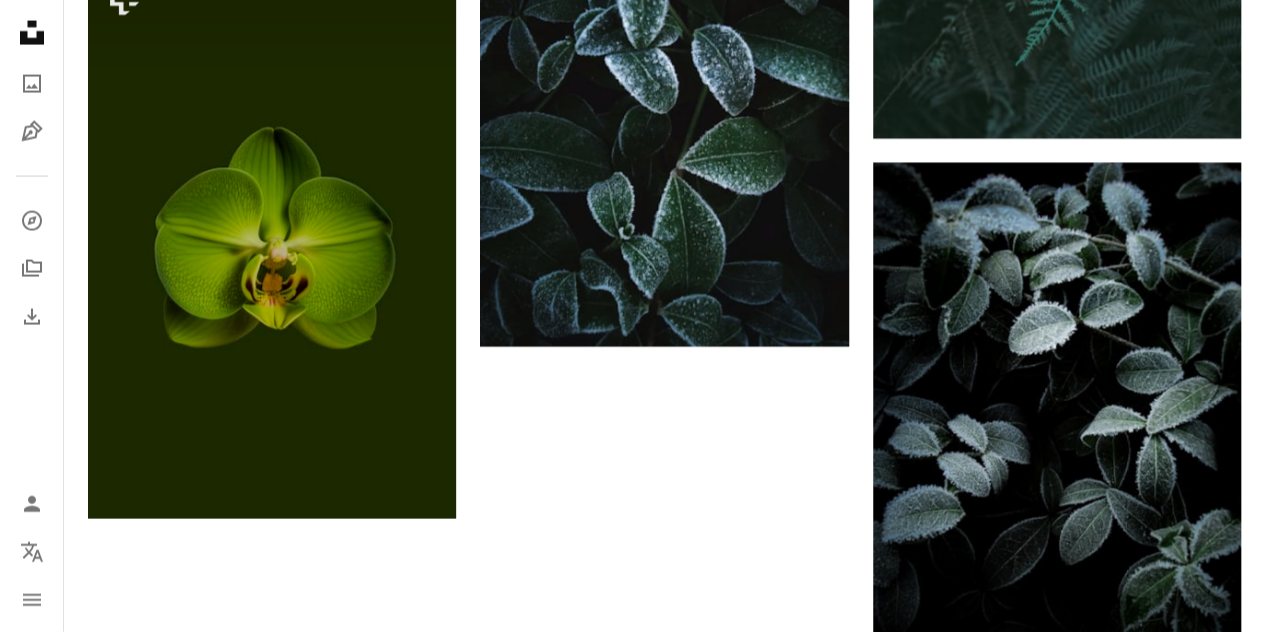 scroll, scrollTop: 5986, scrollLeft: 0, axis: vertical 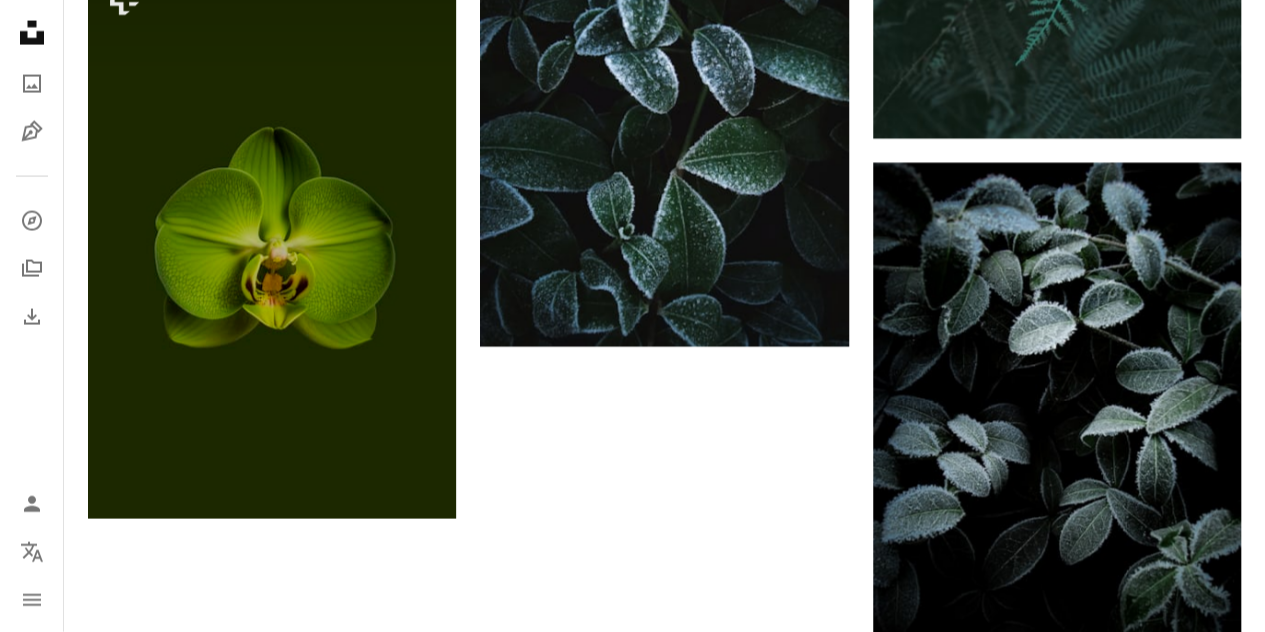 click on "[FIRST] [LAST] Available for hire A checkmark inside of a circle Arrow pointing down Plus sign for Unsplash+ A heart A plus sign [FIRST] [LAST] For Unsplash+ A lock Download Plus sign for Unsplash+ A heart A plus sign [FIRST] [LAST] For Unsplash+ A lock Download A heart A plus sign [FIRST] [LAST] Available for hire A checkmark inside of a circle Arrow pointing down Plus sign for Unsplash+ A heart A plus sign Curated Lifestyle For Unsplash+ A lock Download Plus sign for Unsplash+ A heart A plus sign [FIRST] [LAST] For Unsplash+ A lock Download A heart A plus sign [FIRST] [LAST] Available for hire A checkmark inside of a circle Arrow pointing down A website makes it real. Start A Free Trial A heart A plus sign [FIRST] [LAST] Available for hire A checkmark inside of a circle For" at bounding box center [664, -2529] 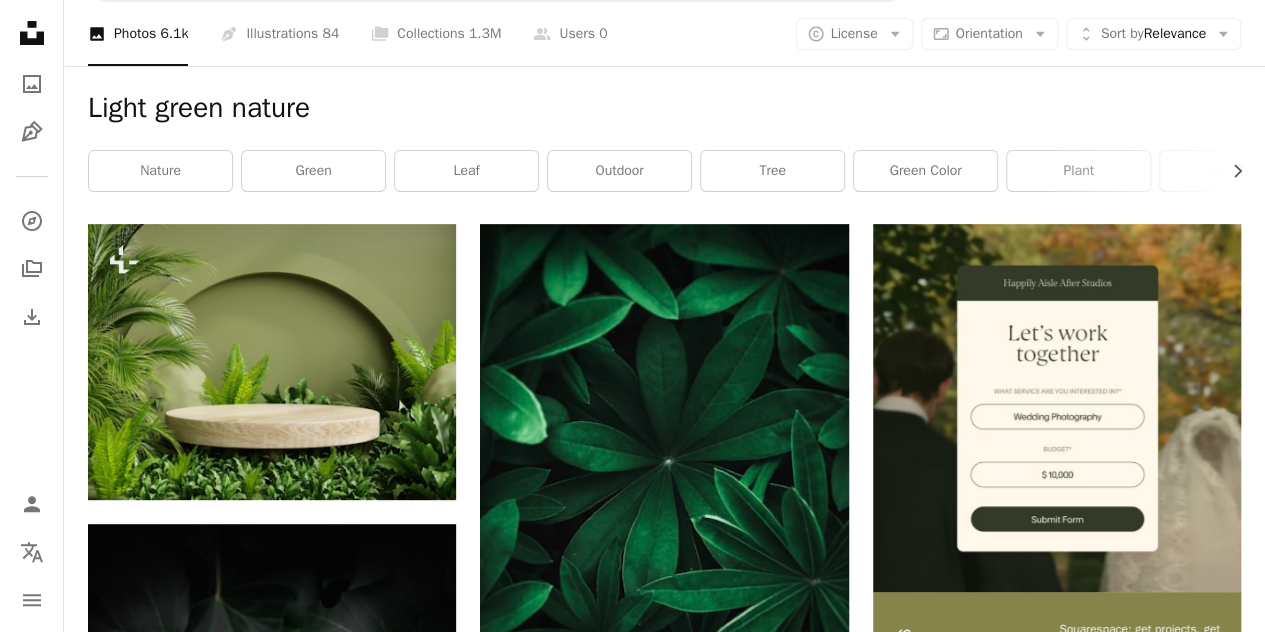 scroll, scrollTop: 0, scrollLeft: 0, axis: both 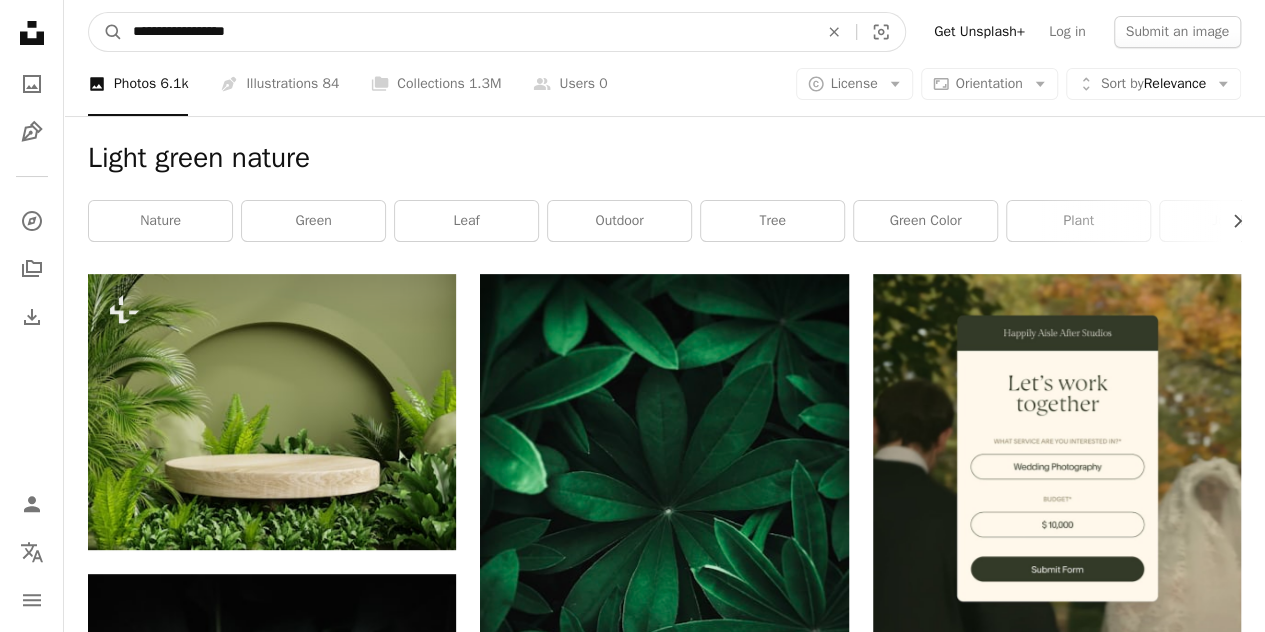 click on "**********" at bounding box center [467, 32] 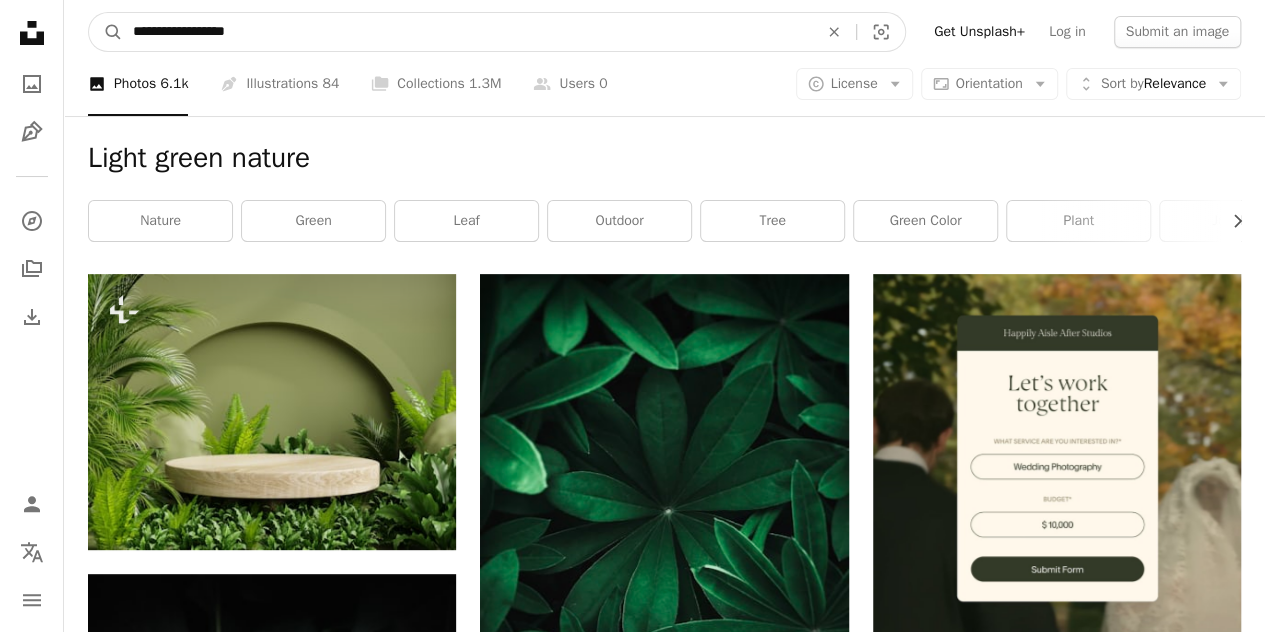 click on "**********" at bounding box center (467, 32) 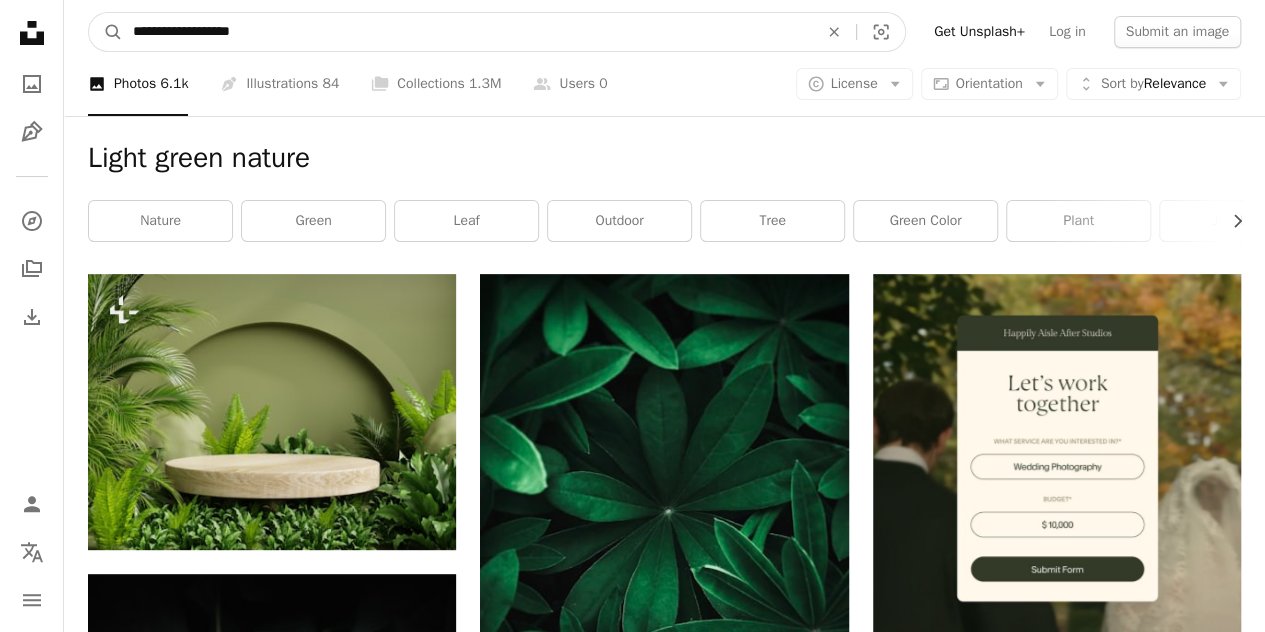 type on "**********" 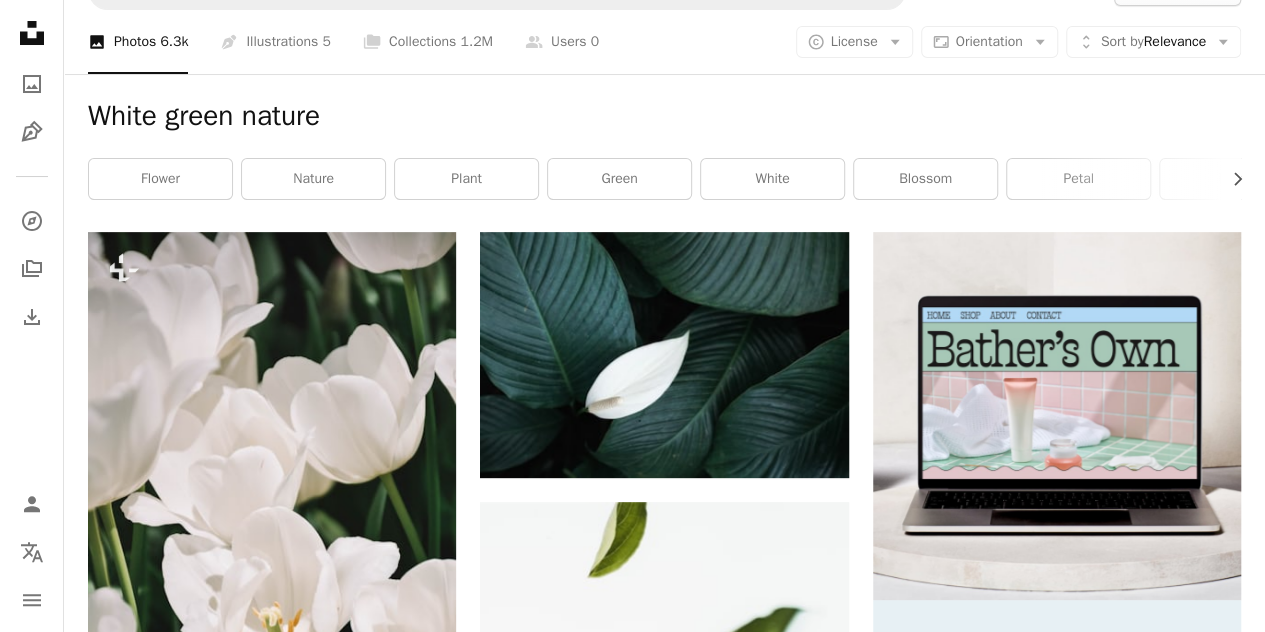 scroll, scrollTop: 0, scrollLeft: 0, axis: both 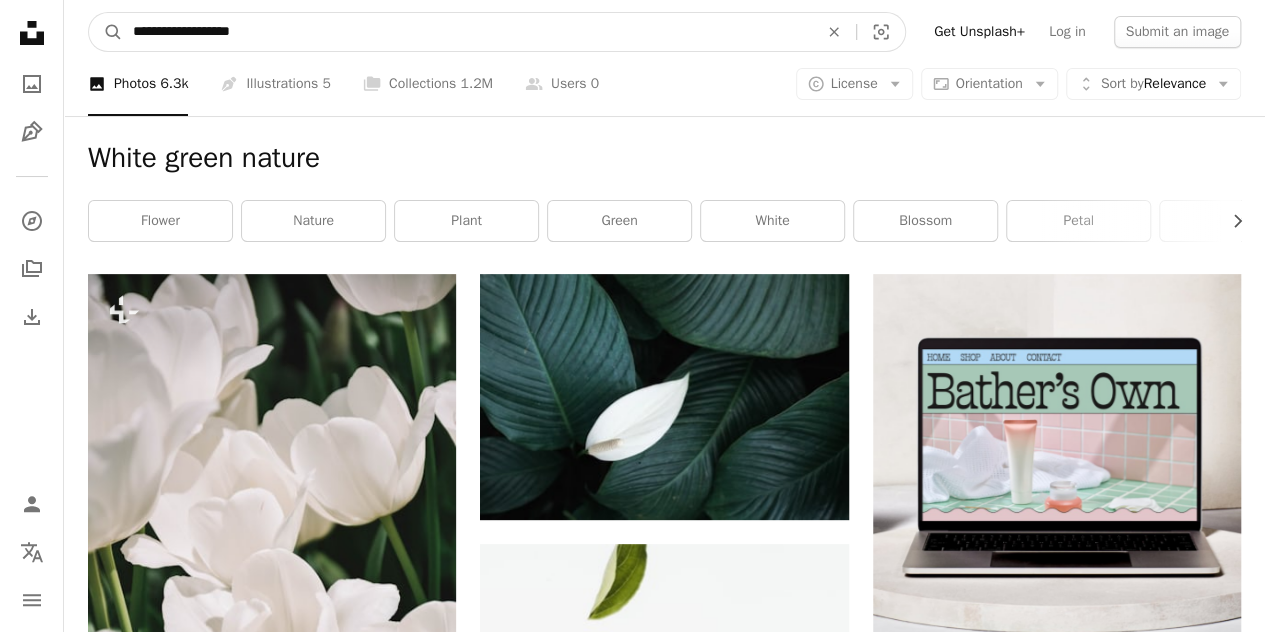 click on "**********" at bounding box center (467, 32) 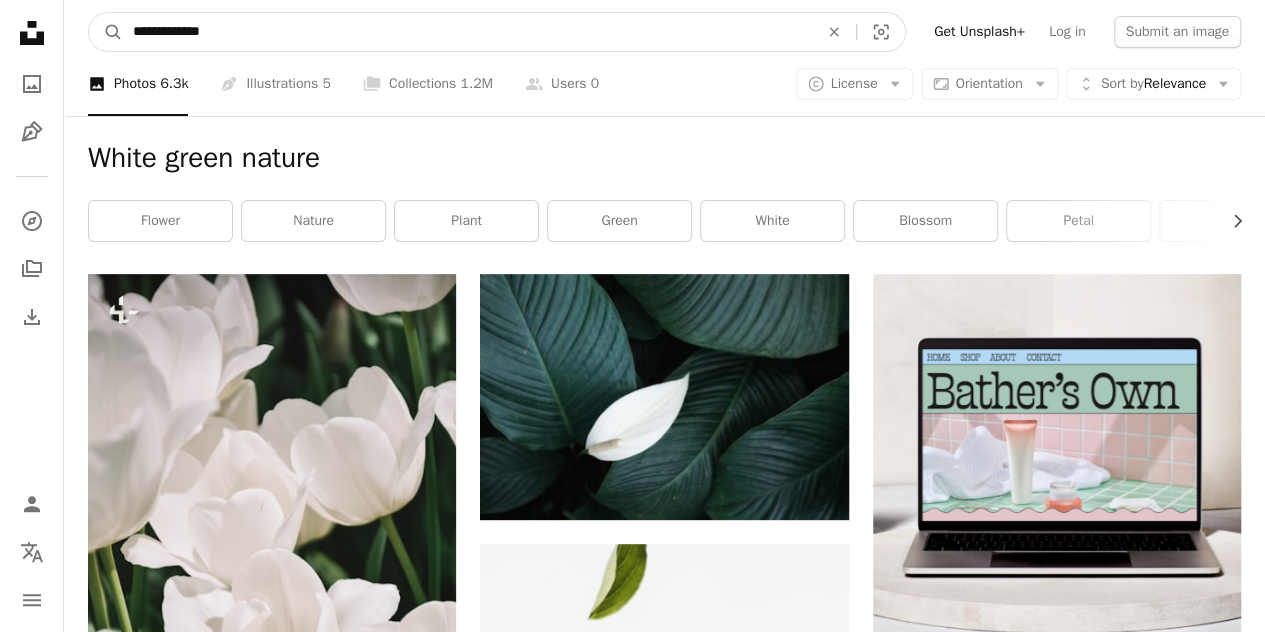 type on "**********" 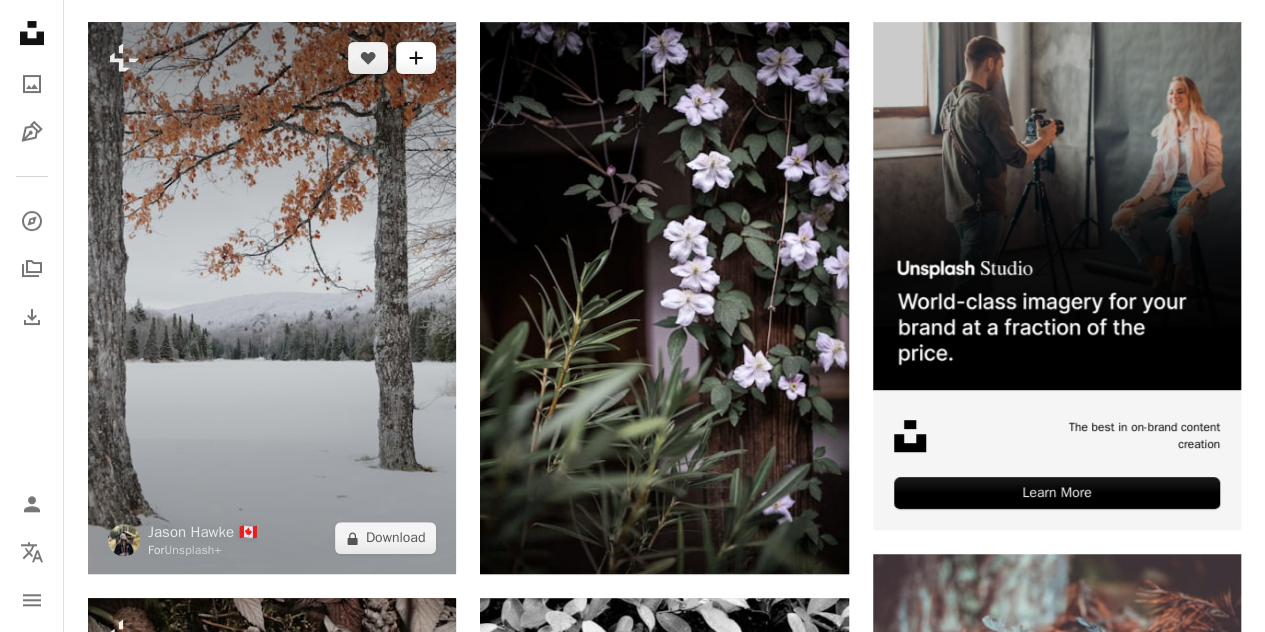 scroll, scrollTop: 0, scrollLeft: 0, axis: both 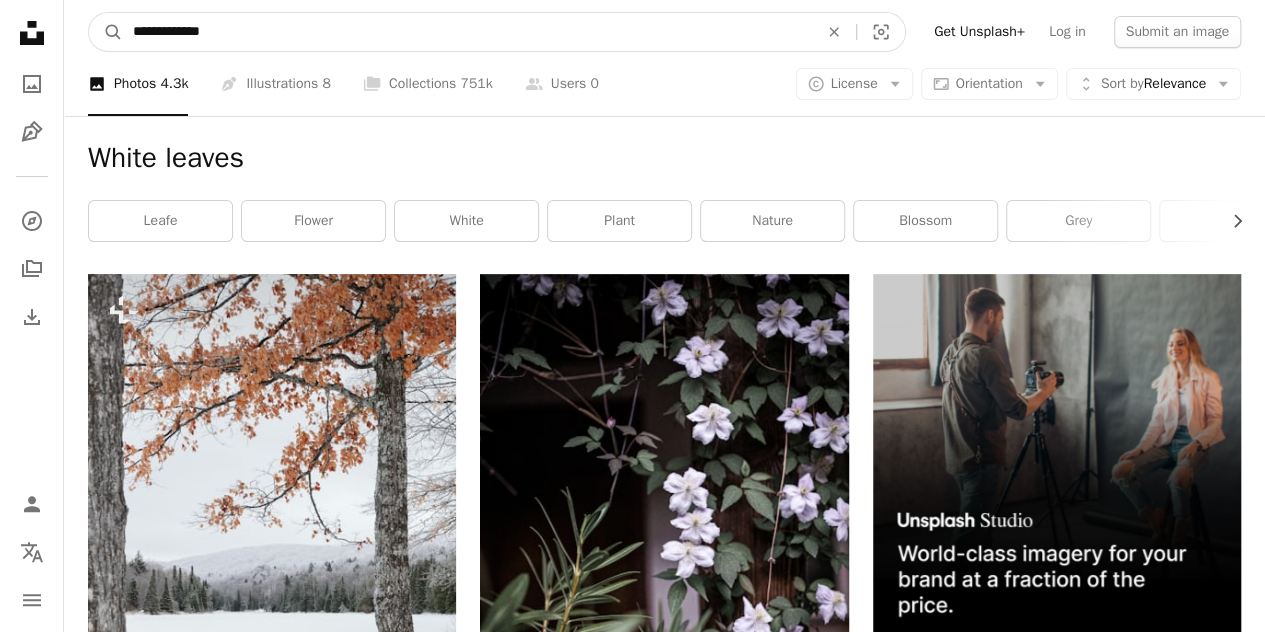 click on "**********" at bounding box center (467, 32) 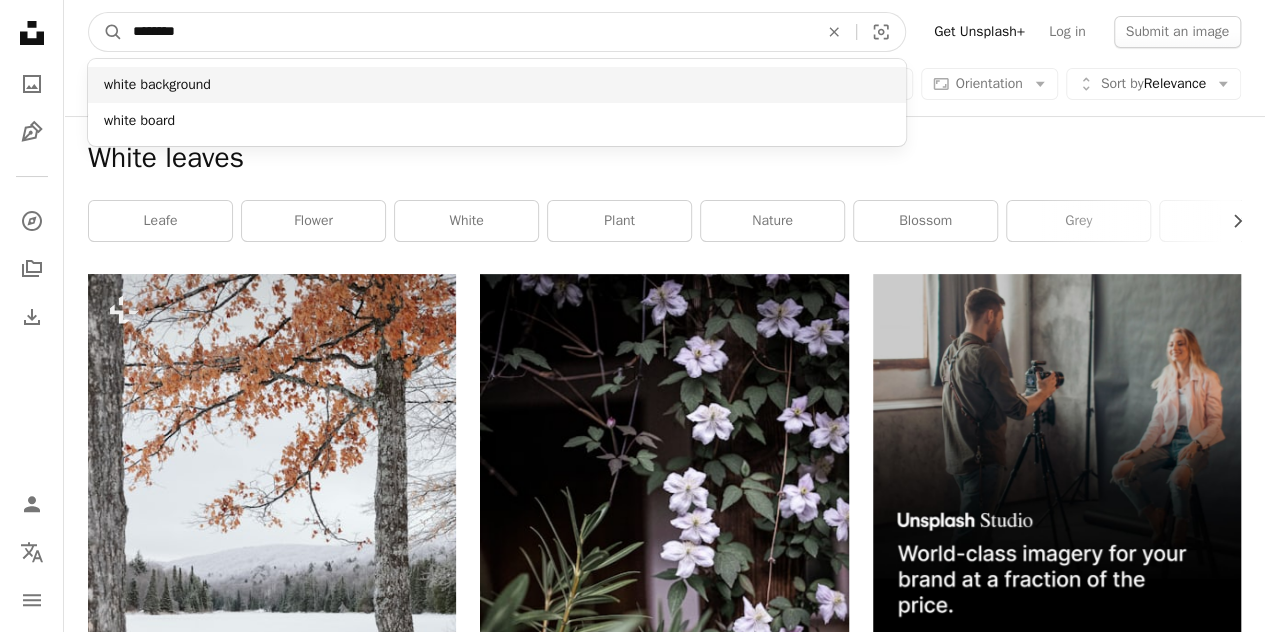 type on "********" 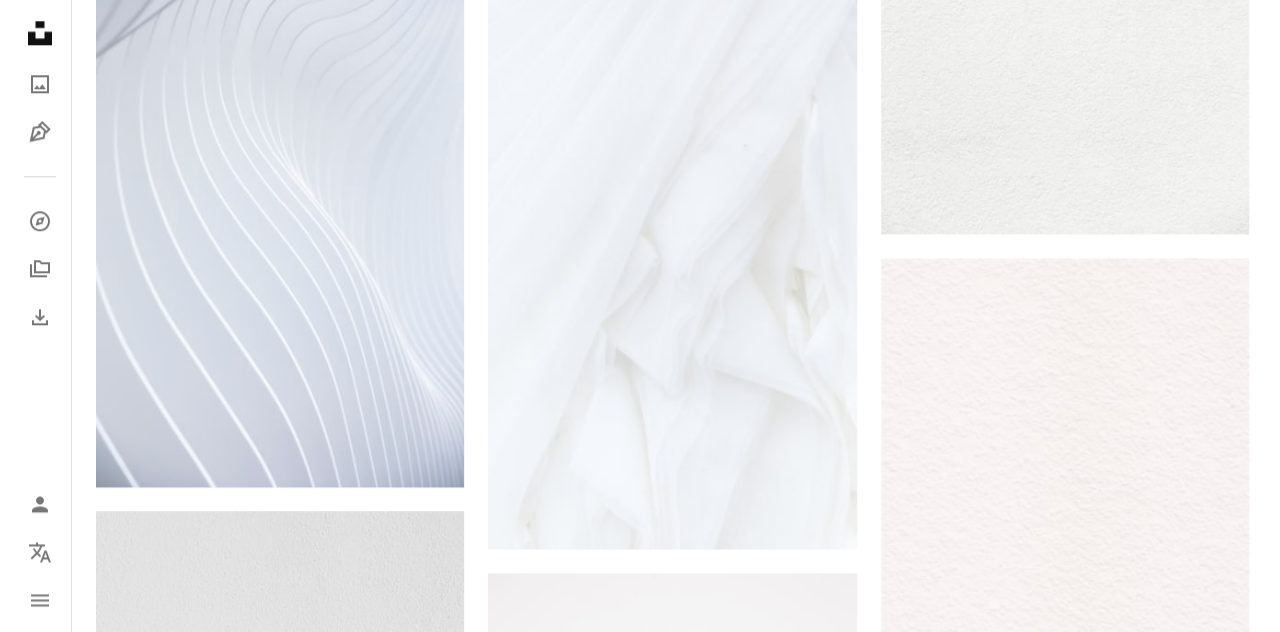 scroll, scrollTop: 1186, scrollLeft: 0, axis: vertical 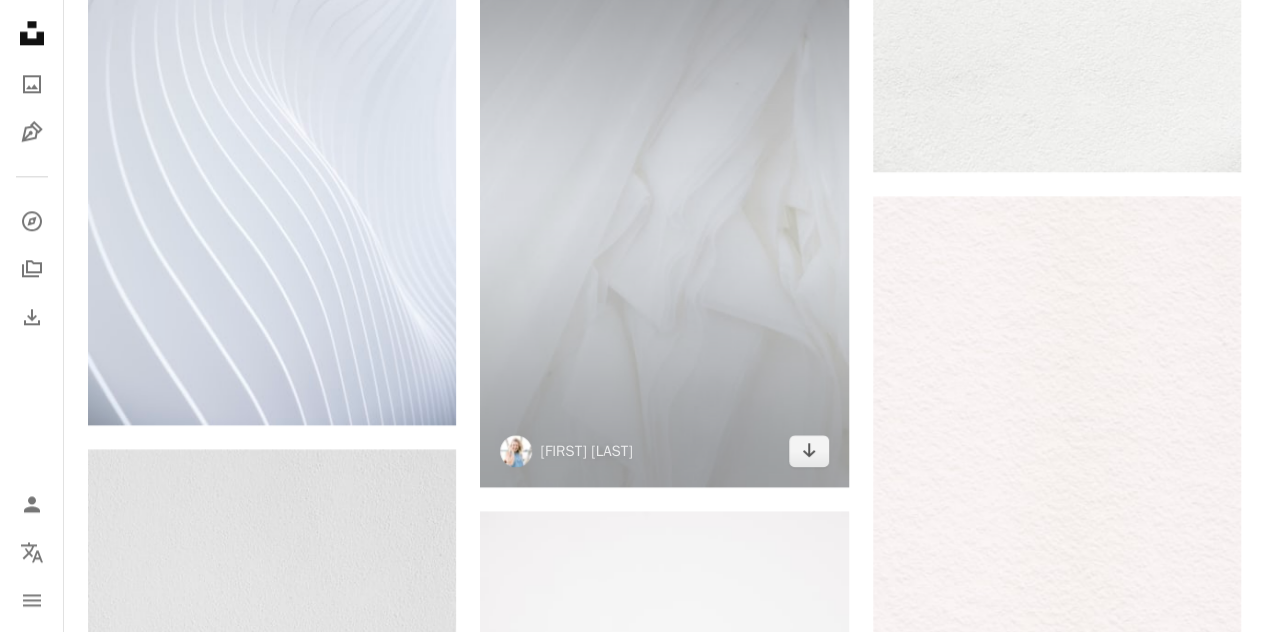 click at bounding box center [664, 210] 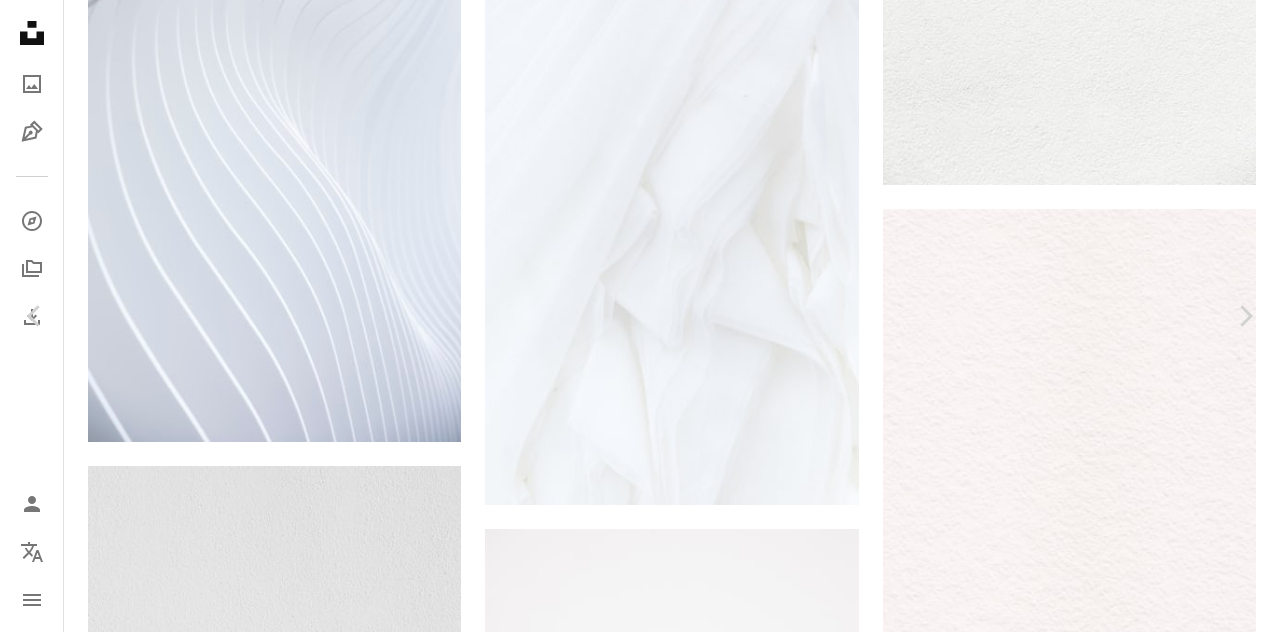 click on "Download free" at bounding box center [1081, 3848] 